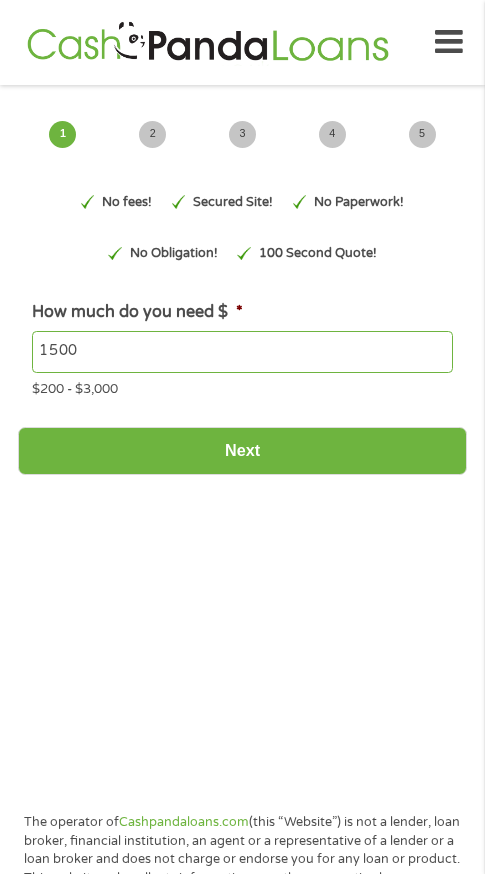 scroll, scrollTop: 0, scrollLeft: 0, axis: both 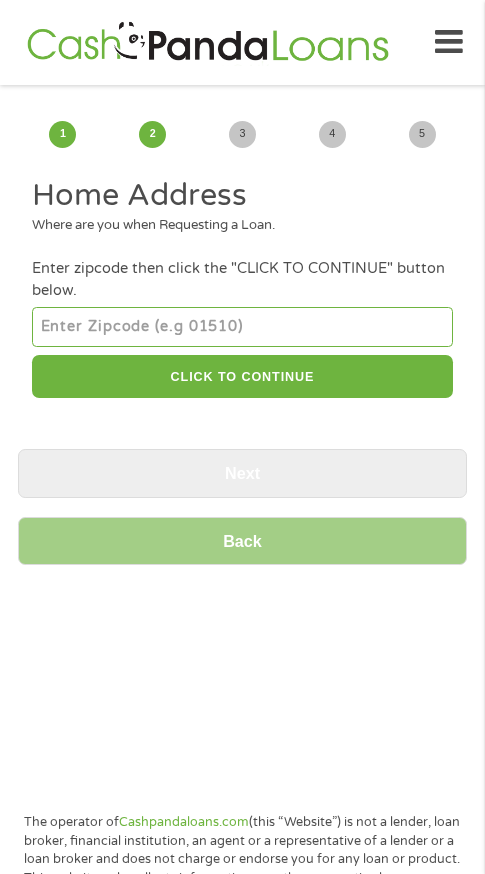 click at bounding box center (242, 327) 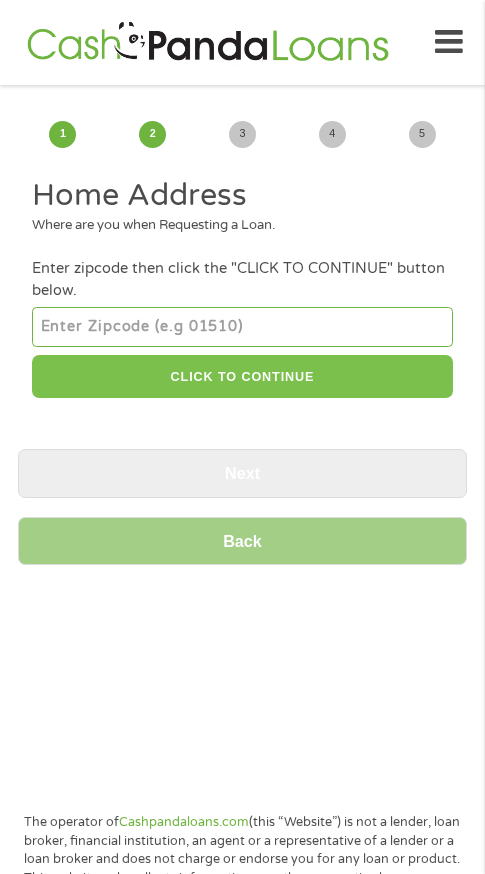 click on "CLICK TO CONTINUE" at bounding box center [242, 376] 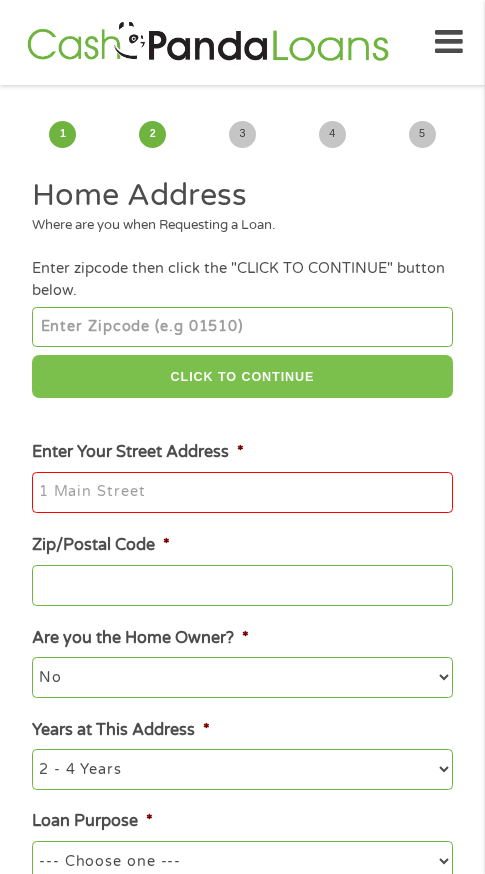 type on "[ZIP]" 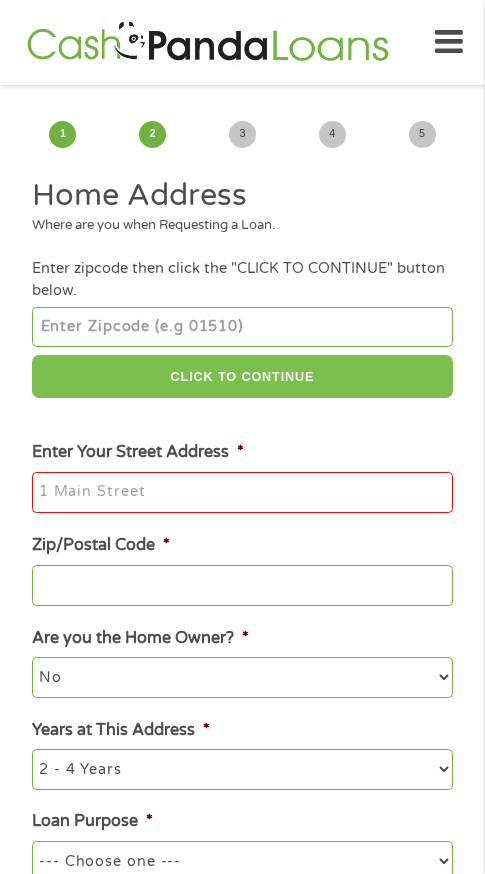 type on "[CITY]" 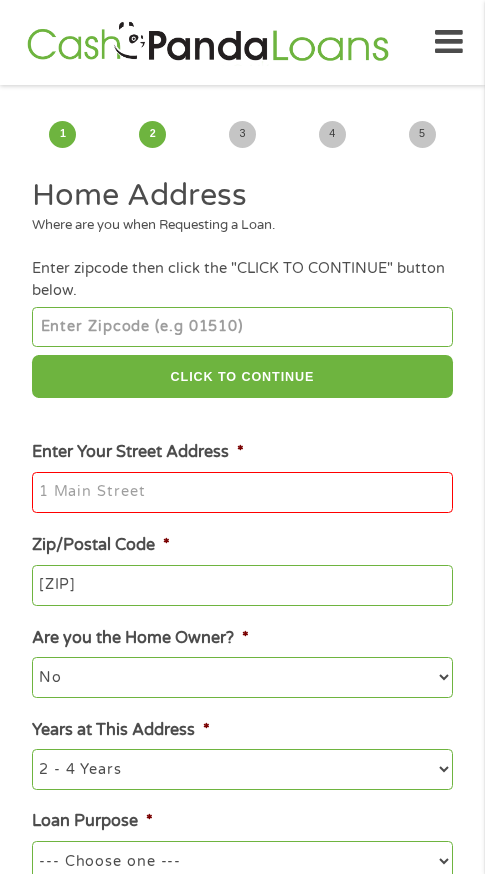 click on "Enter Your Street Address *" at bounding box center (242, 493) 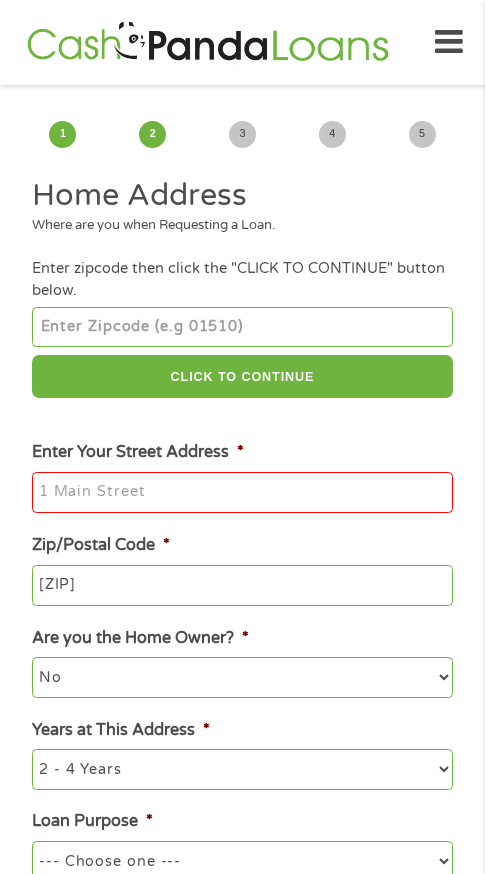 type on "[STREET_ADDRESS]" 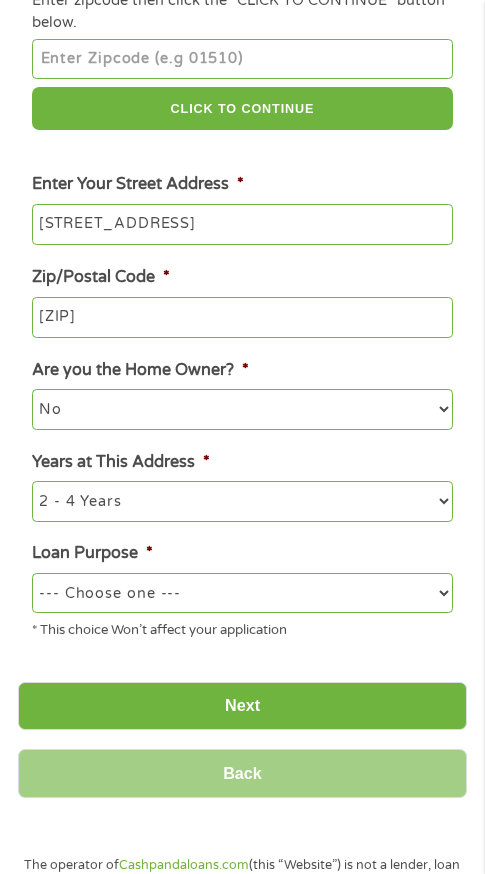scroll, scrollTop: 300, scrollLeft: 0, axis: vertical 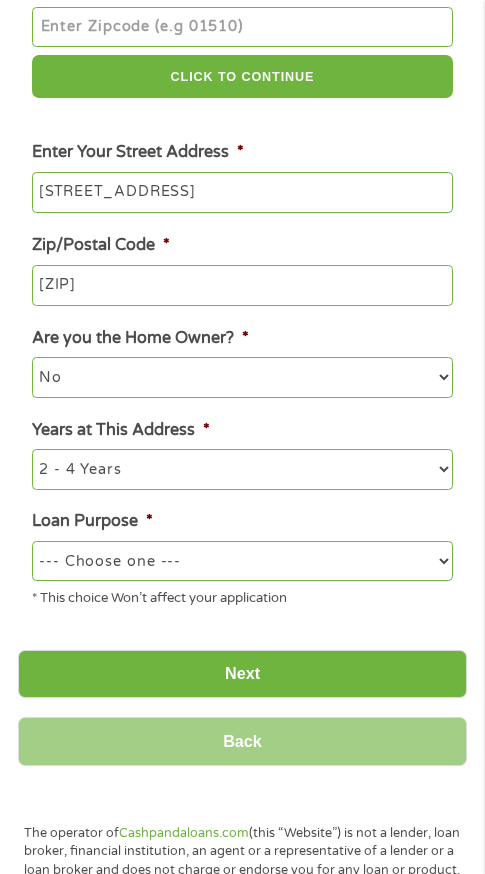 click on "--- Choose one --- Pay Bills Debt Consolidation Home Improvement Major Purchase Car Loan Short Term Cash Medical Expenses Other" at bounding box center (242, 561) 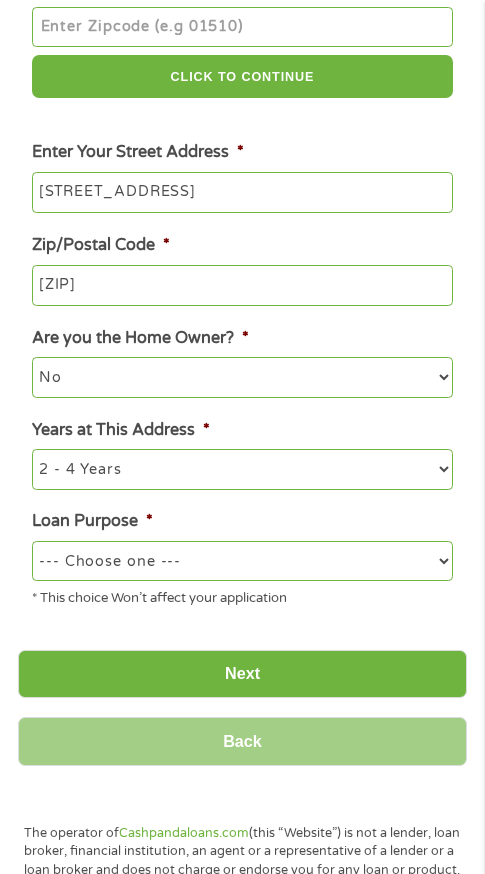 select on "medicalexpenses" 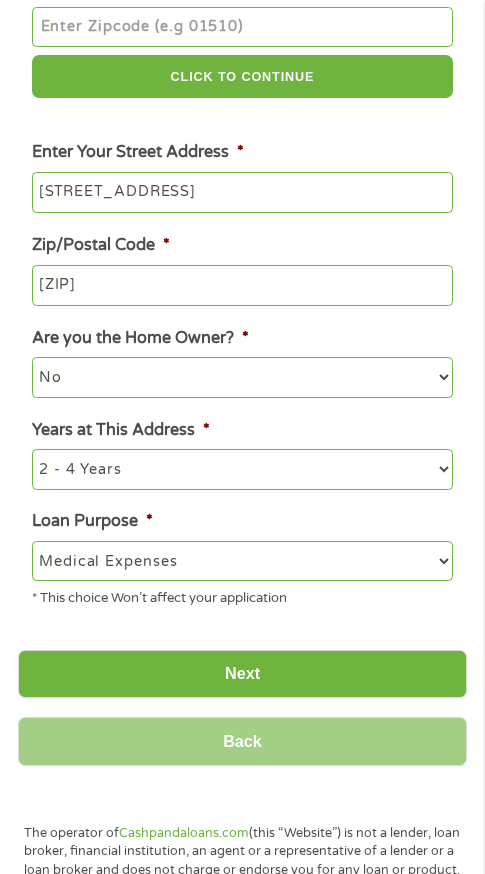 click on "--- Choose one --- Pay Bills Debt Consolidation Home Improvement Major Purchase Car Loan Short Term Cash Medical Expenses Other" at bounding box center [242, 561] 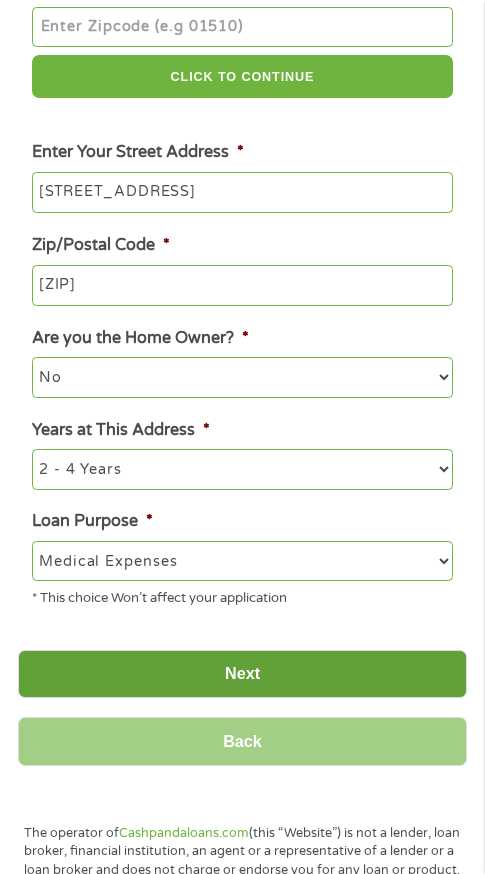 click on "Next" at bounding box center (242, 674) 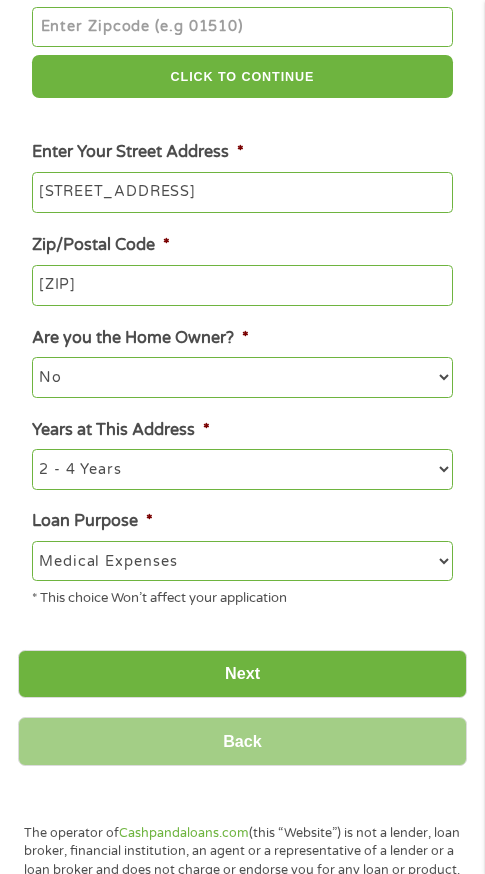 scroll, scrollTop: 8, scrollLeft: 8, axis: both 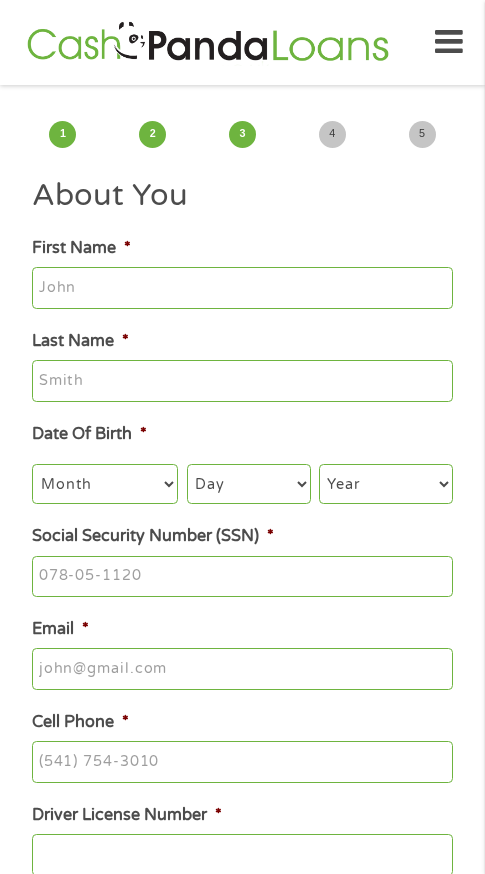 click on "First Name *" at bounding box center [242, 288] 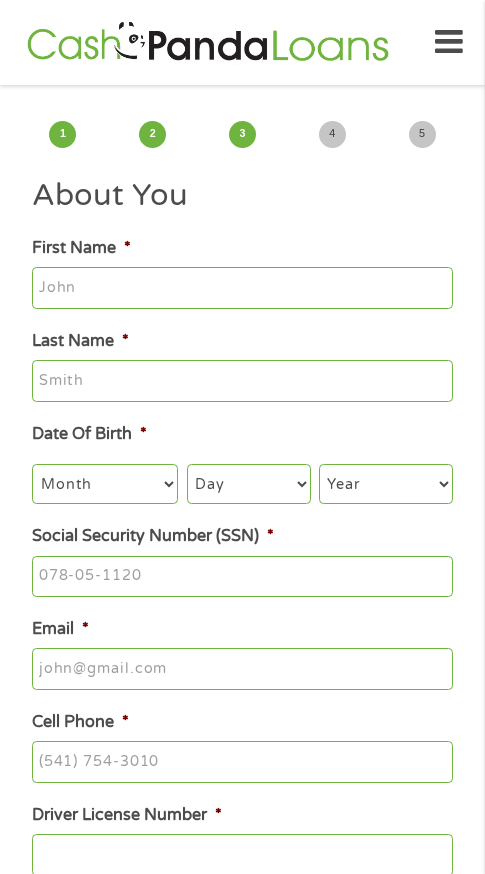 type on "[LAST_NAME]" 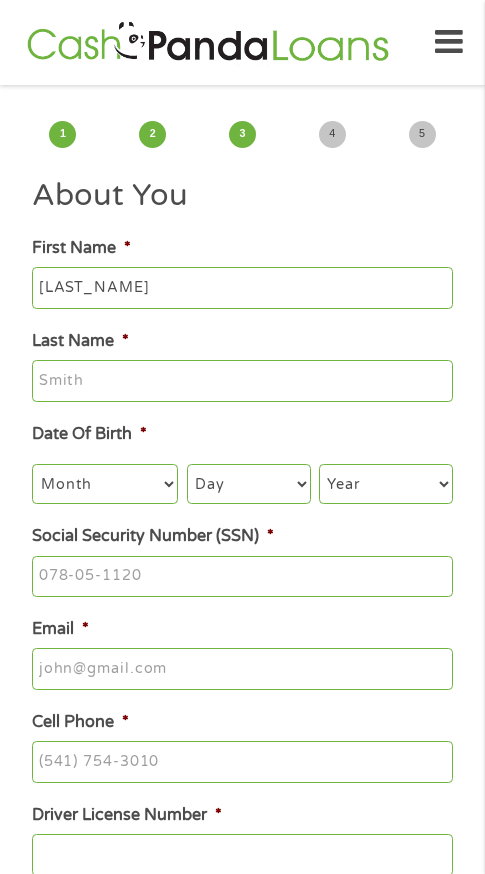 type on "[LAST_NAME]" 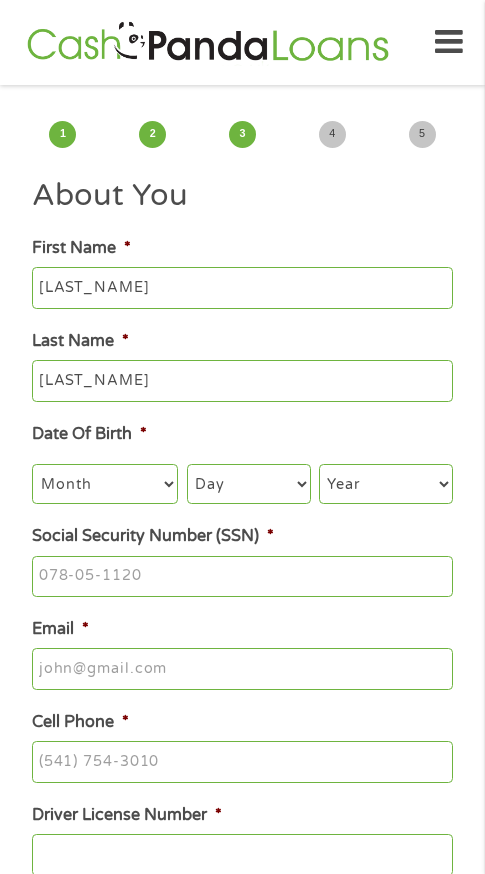 type on "[EMAIL]" 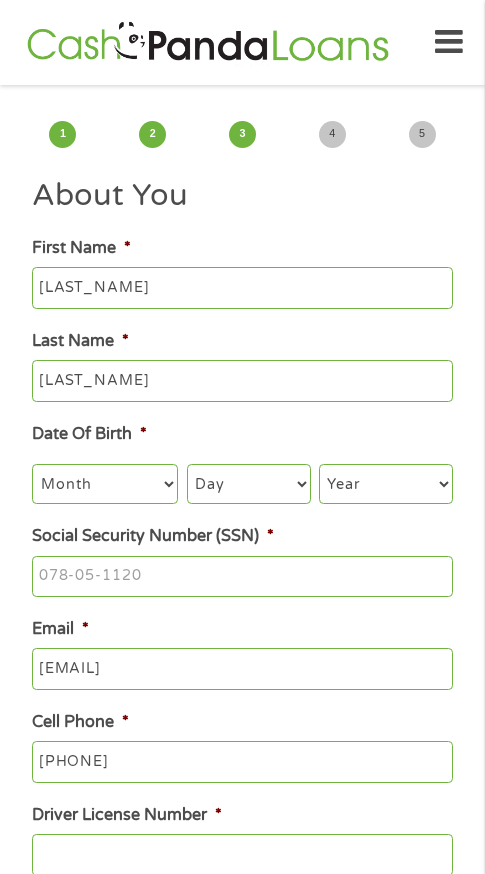 type on "[PHONE]" 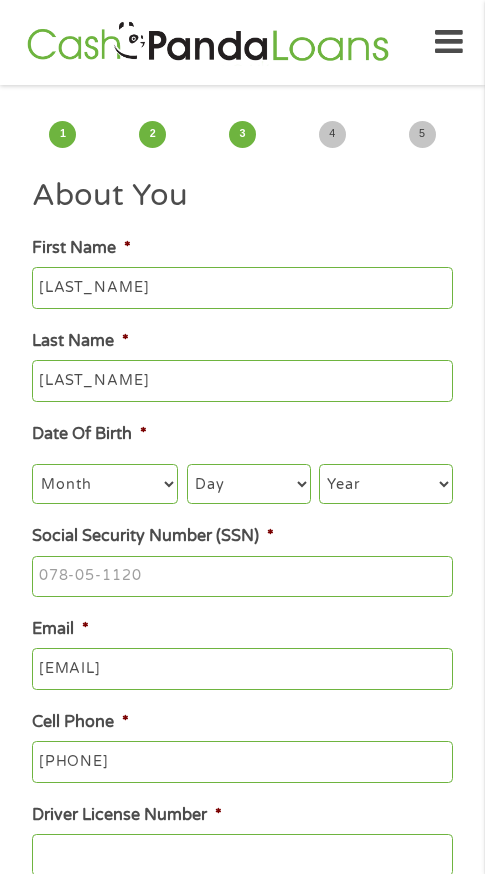 click on "Month 1 2 3 4 5 6 7 8 9 10 11 12" at bounding box center [105, 484] 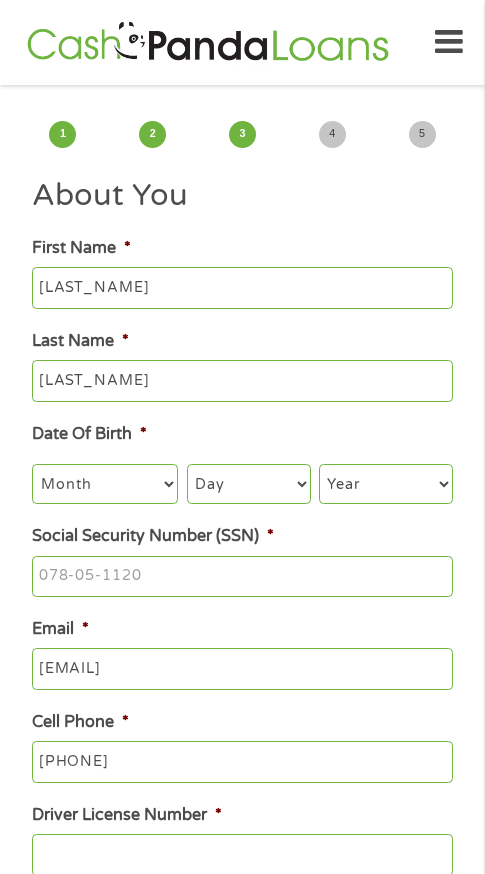 select on "6" 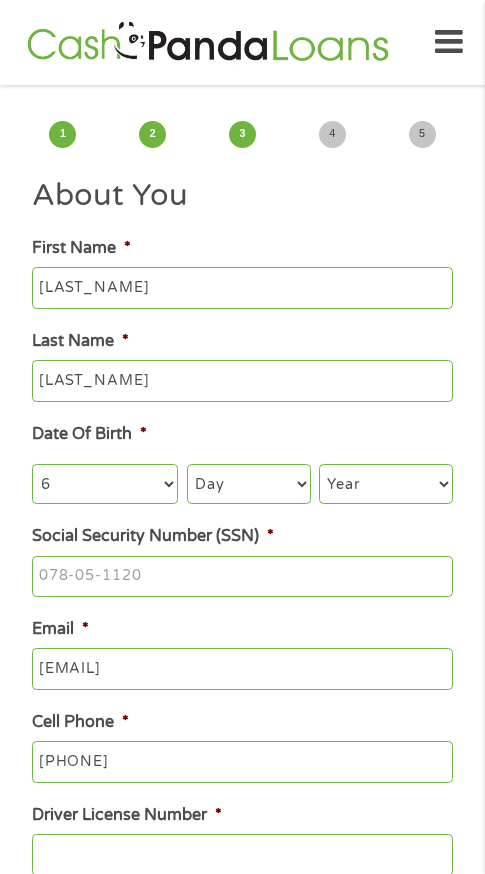 click on "Month 1 2 3 4 5 6 7 8 9 10 11 12" at bounding box center (105, 484) 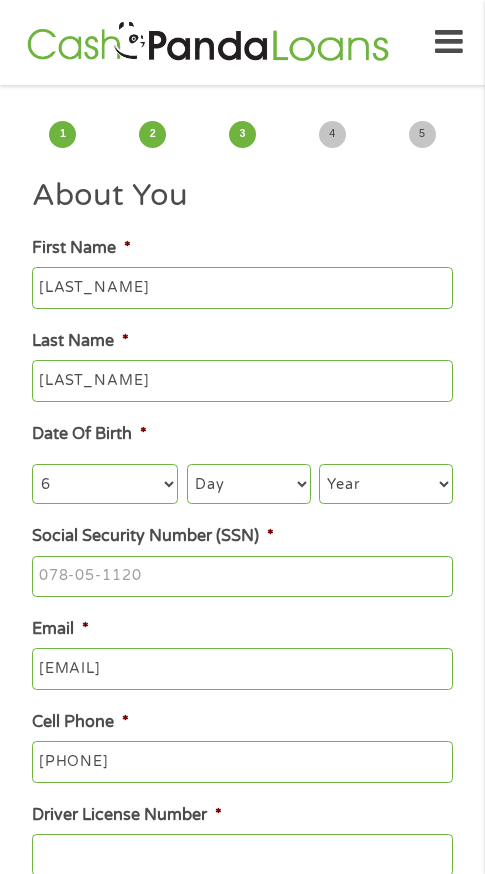 click on "Day 1 2 3 4 5 6 7 8 9 10 11 12 13 14 15 16 17 18 19 20 21 22 23 24 25 26 27 28 29 30 31" at bounding box center (249, 484) 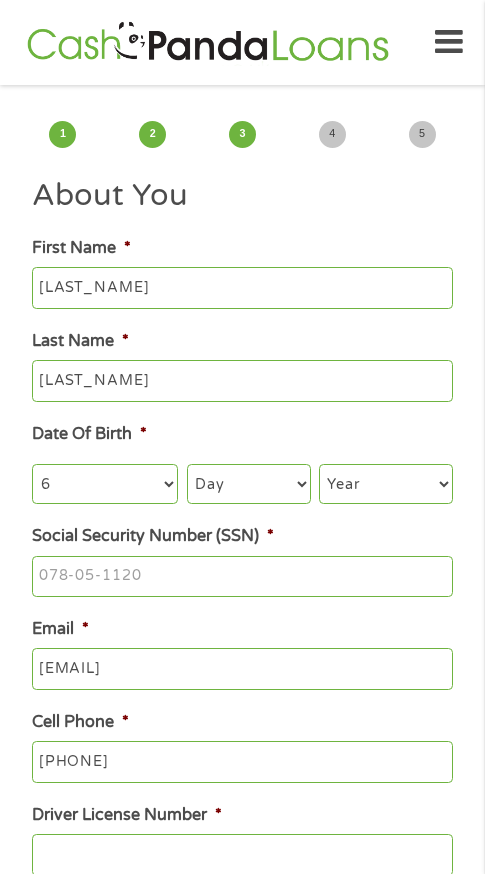 select on "28" 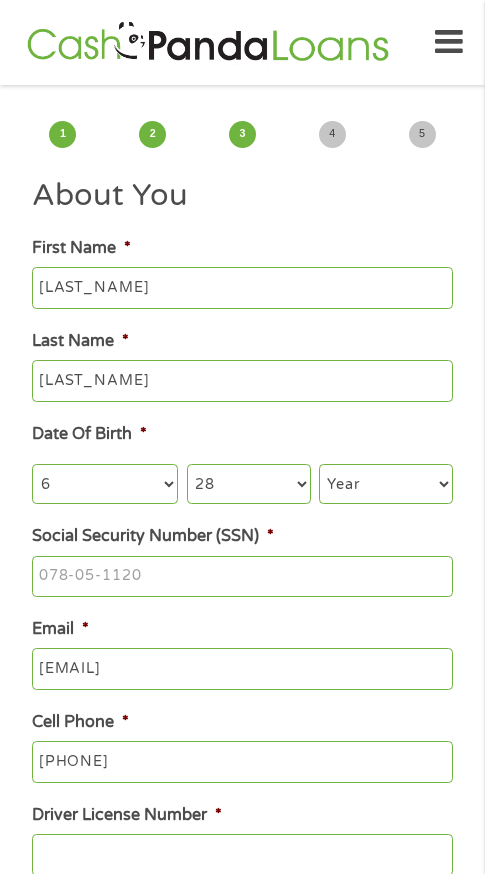 click on "Day 1 2 3 4 5 6 7 8 9 10 11 12 13 14 15 16 17 18 19 20 21 22 23 24 25 26 27 28 29 30 31" at bounding box center [249, 484] 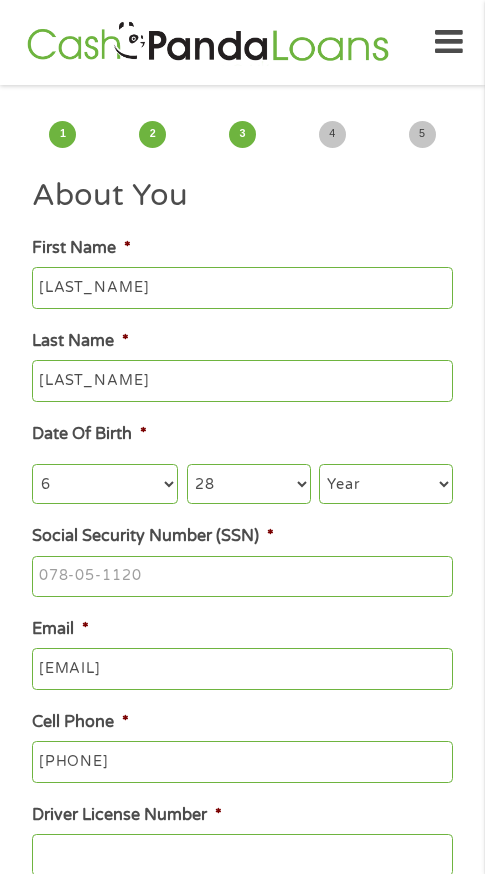 click on "Year 2007 2006 2005 2004 2003 2002 2001 2000 1999 1998 1997 1996 1995 1994 1993 1992 1991 1990 1989 1988 1987 1986 1985 1984 1983 1982 1981 1980 1979 1978 1977 1976 1975 1974 1973 1972 1971 1970 1969 1968 1967 1966 1965 1964 1963 1962 1961 1960 1959 1958 1957 1956 1955 1954 1953 1952 1951 1950 1949 1948 1947 1946 1945 1944 1943 1942 1941 1940 1939 1938 1937 1936 1935 1934 1933 1932 1931 1930 1929 1928 1927 1926 1925 1924 1923 1922 1921 1920" at bounding box center (386, 484) 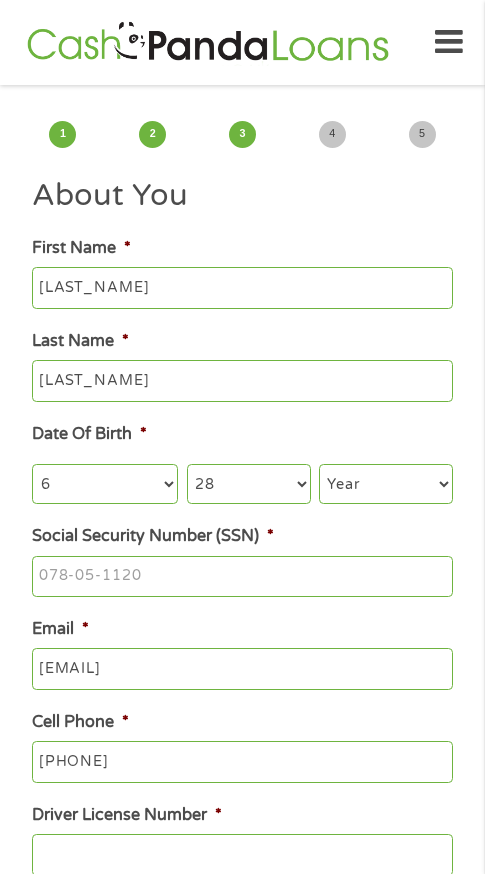 select on "1985" 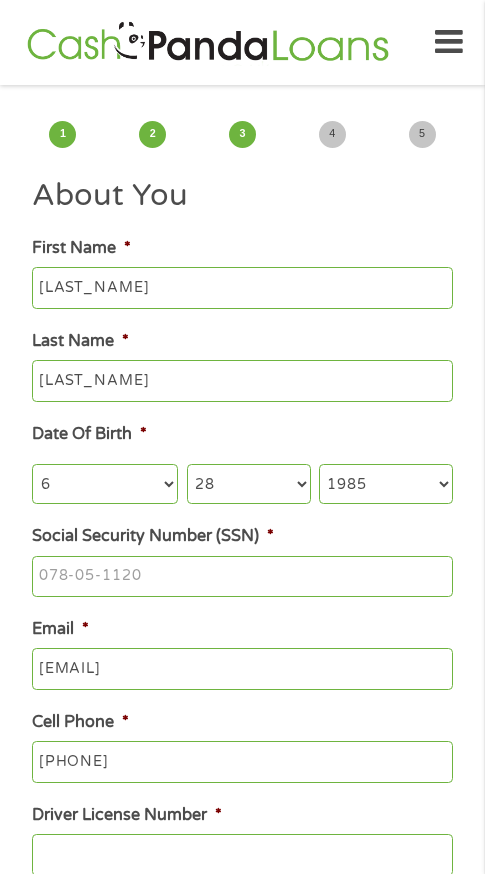 click on "Year 2007 2006 2005 2004 2003 2002 2001 2000 1999 1998 1997 1996 1995 1994 1993 1992 1991 1990 1989 1988 1987 1986 1985 1984 1983 1982 1981 1980 1979 1978 1977 1976 1975 1974 1973 1972 1971 1970 1969 1968 1967 1966 1965 1964 1963 1962 1961 1960 1959 1958 1957 1956 1955 1954 1953 1952 1951 1950 1949 1948 1947 1946 1945 1944 1943 1942 1941 1940 1939 1938 1937 1936 1935 1934 1933 1932 1931 1930 1929 1928 1927 1926 1925 1924 1923 1922 1921 1920" at bounding box center (386, 484) 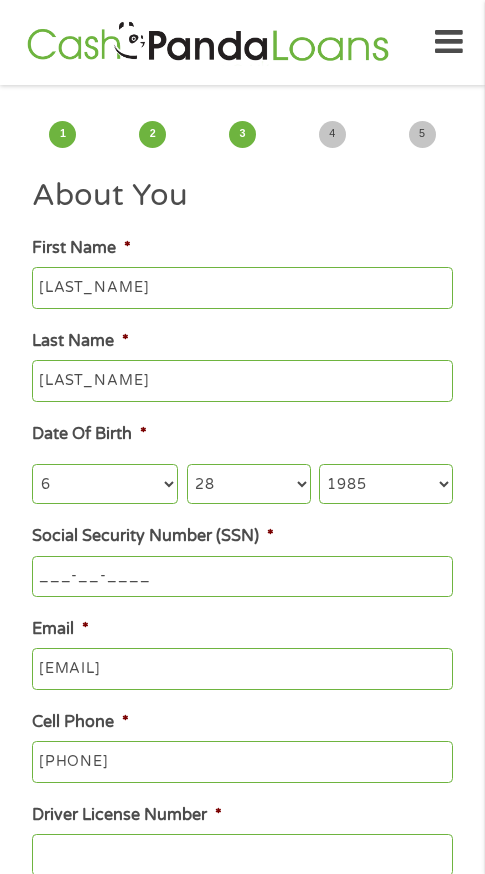 click on "___-__-____" at bounding box center (242, 577) 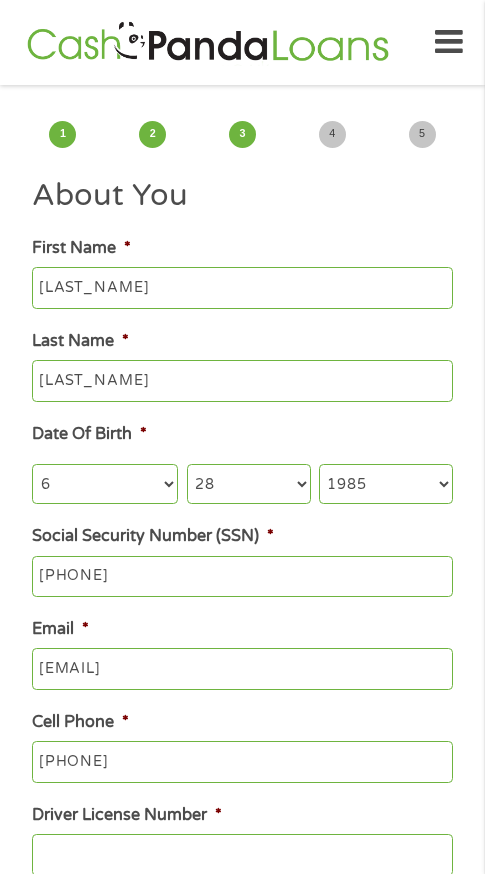 type on "[PHONE]" 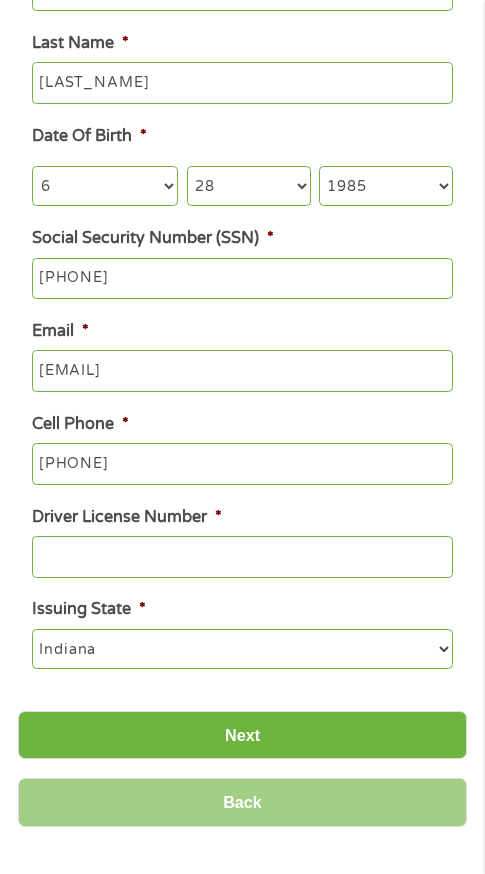 scroll, scrollTop: 300, scrollLeft: 0, axis: vertical 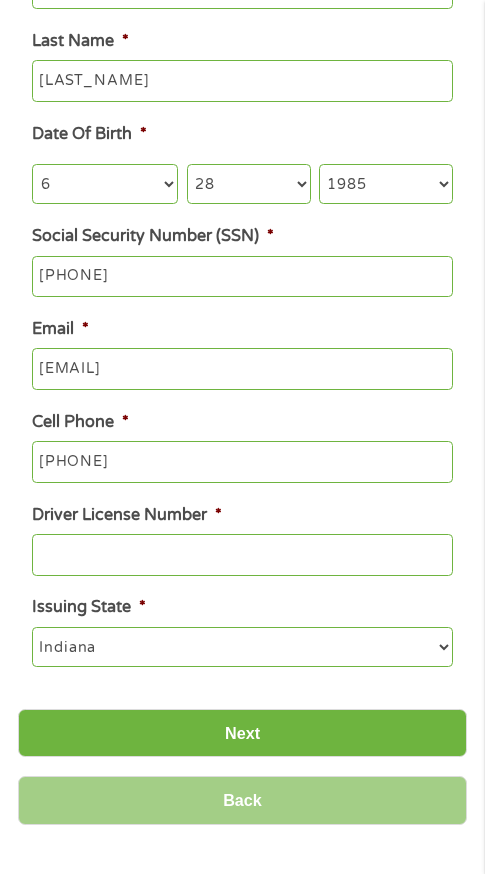 click on "Driver License Number *" at bounding box center [242, 555] 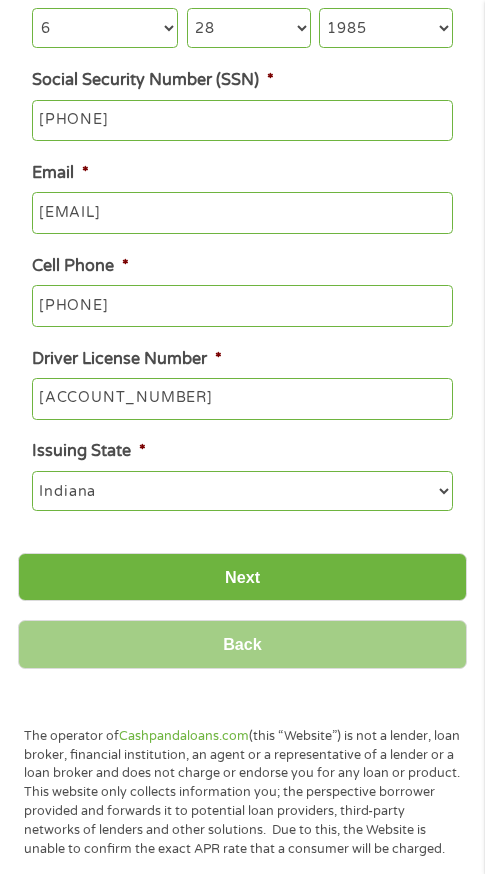 scroll, scrollTop: 500, scrollLeft: 0, axis: vertical 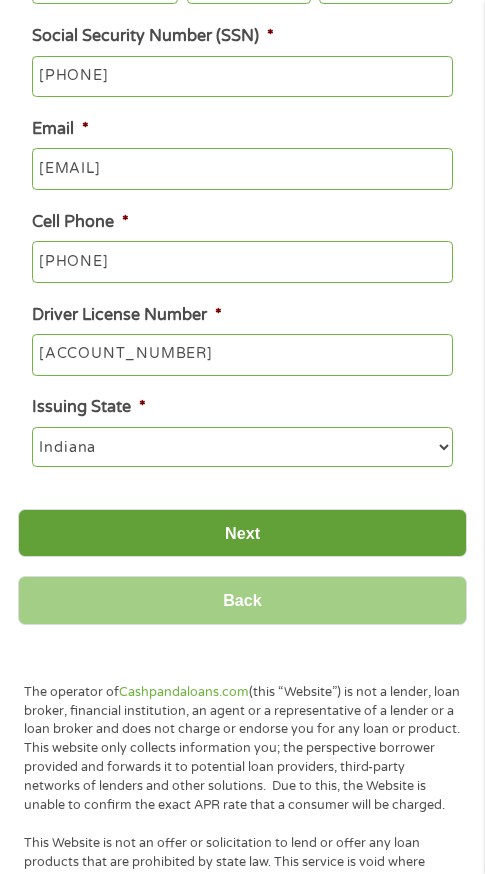 type on "[ACCOUNT_NUMBER]" 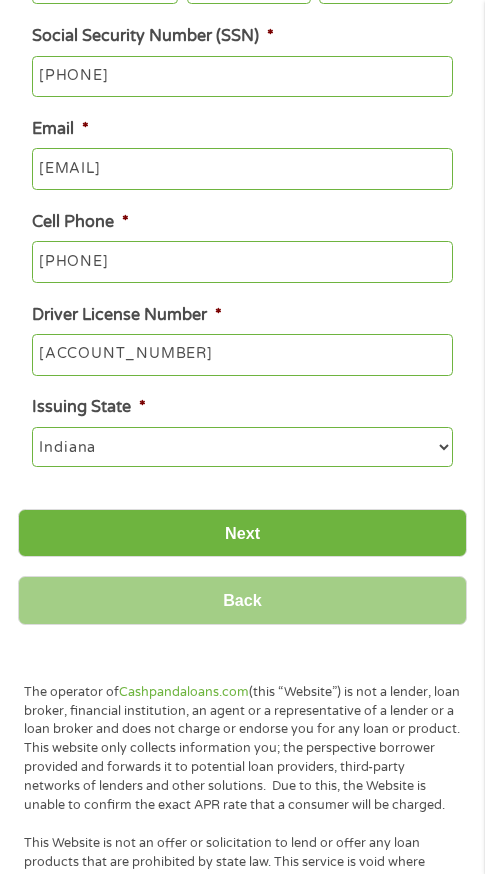 scroll, scrollTop: 8, scrollLeft: 8, axis: both 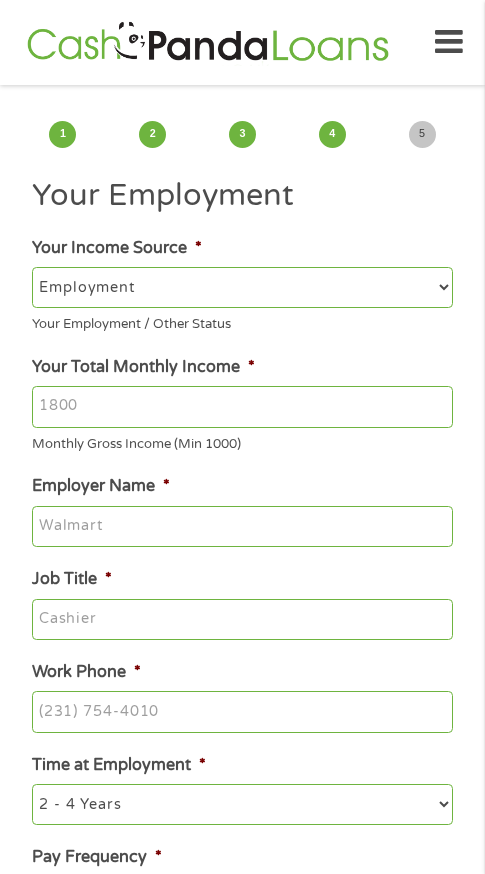 click on "Your Total Monthly Income *" at bounding box center (242, 407) 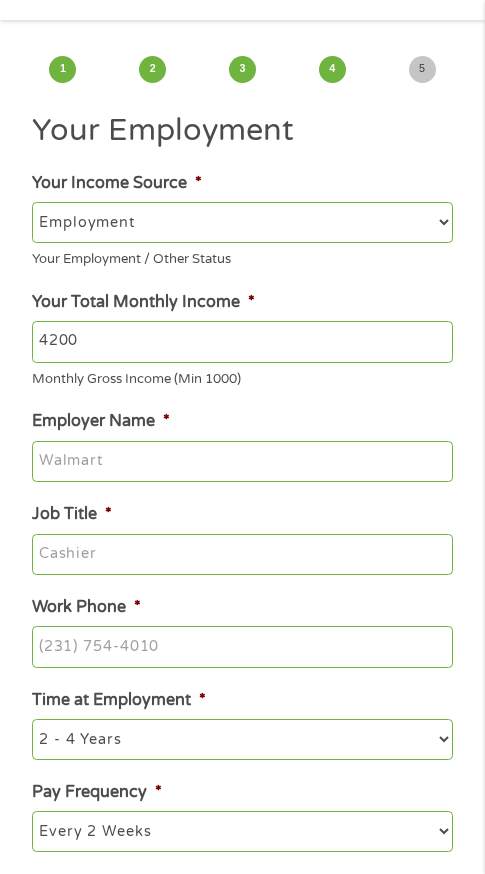 scroll, scrollTop: 100, scrollLeft: 0, axis: vertical 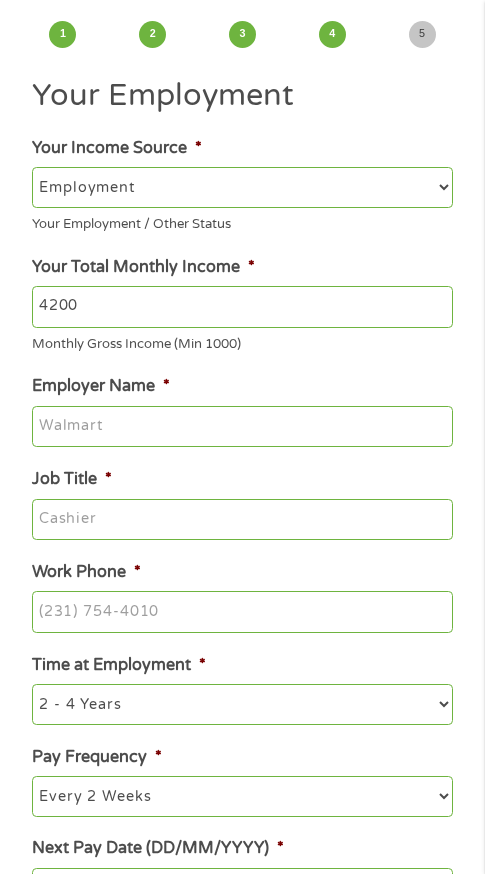 type on "4200" 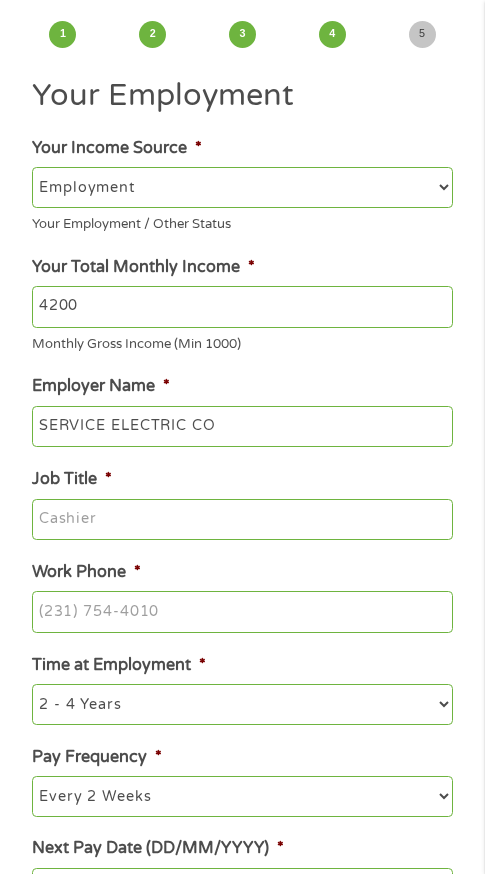 type on "SERVICE ELECTRIC CO" 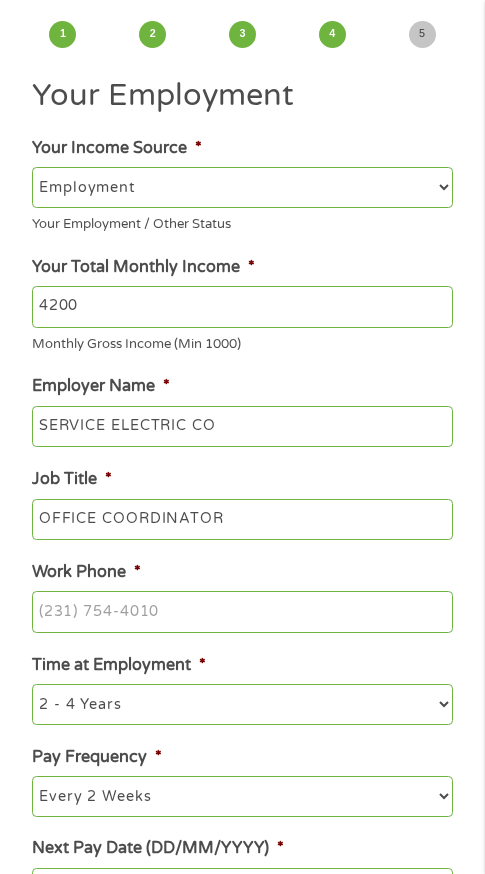type on "OFFICE COORDINATOR" 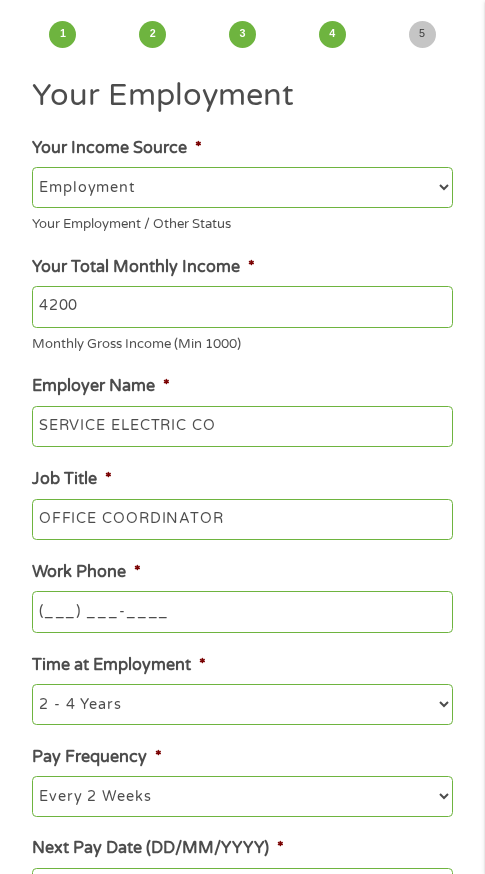 click on "(___) ___-____" at bounding box center (242, 612) 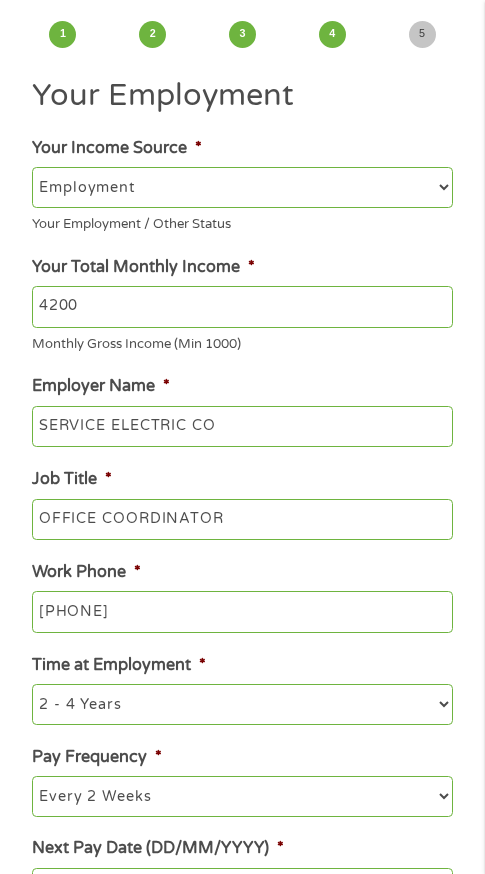 type on "[PHONE]" 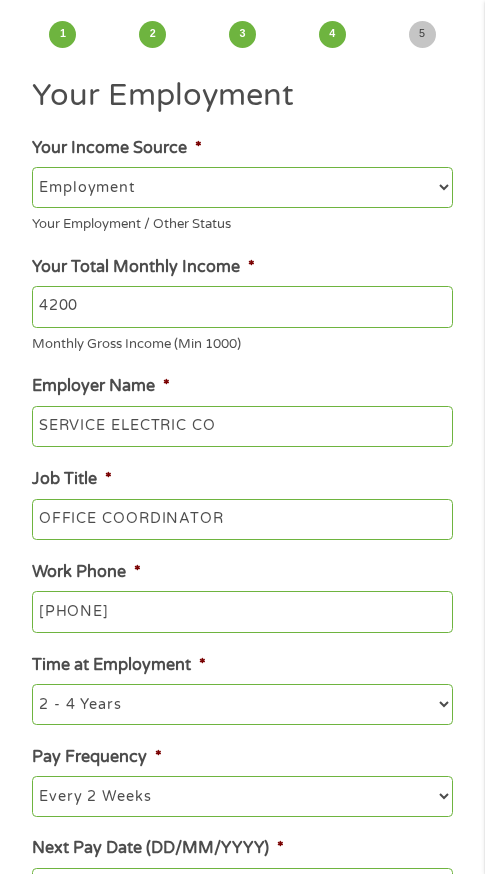 click on "--- Choose one --- 1 Year or less 1 - 2 Years 2 - 4 Years Over 4 Years" at bounding box center [242, 704] 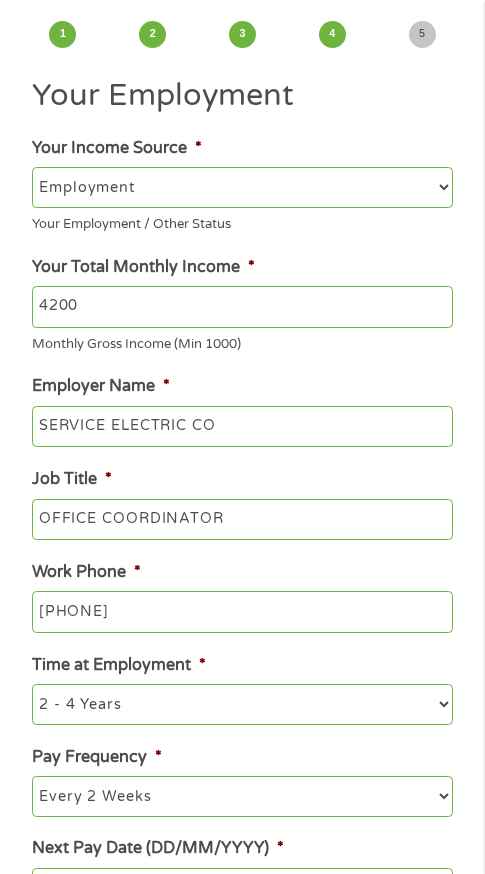 select on "60months" 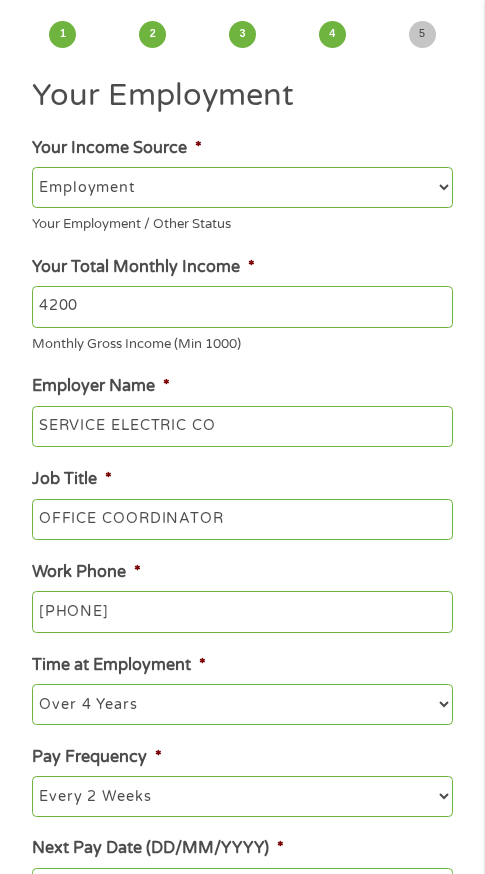 click on "--- Choose one --- 1 Year or less 1 - 2 Years 2 - 4 Years Over 4 Years" at bounding box center (242, 704) 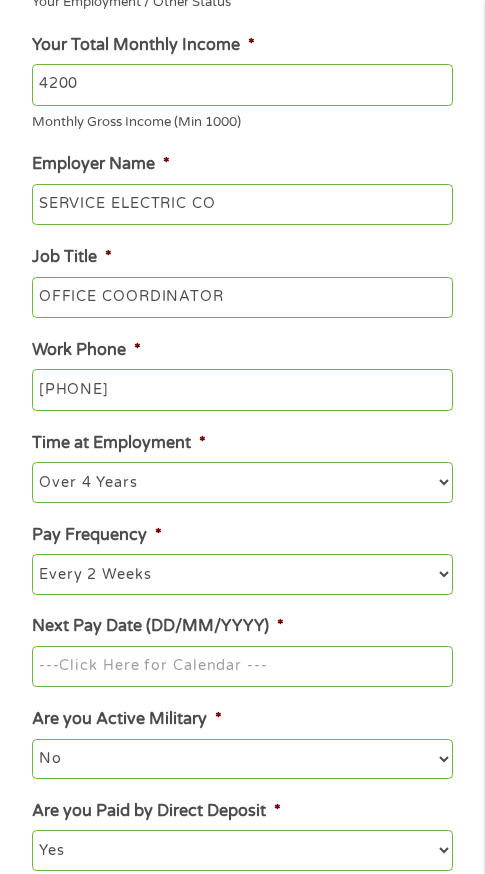 scroll, scrollTop: 400, scrollLeft: 0, axis: vertical 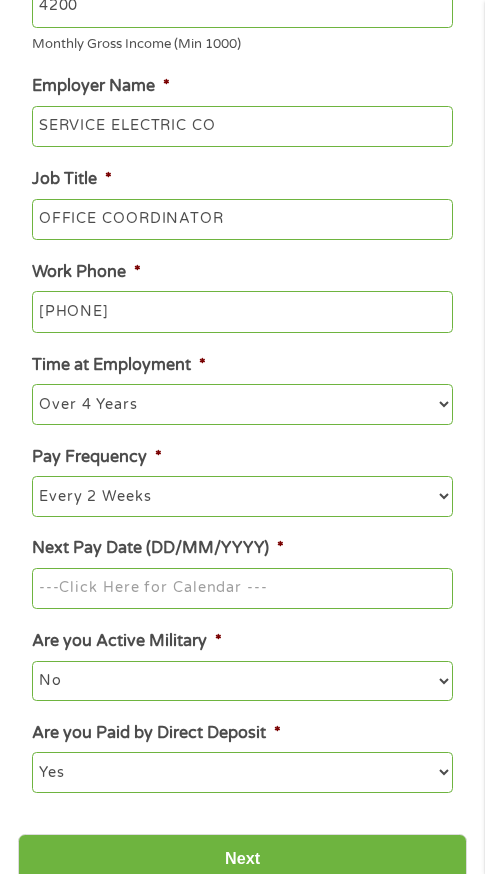 click on "Home Get Loan Offer How it works FAQs Blog Cash Loans Quick Loans Online Loans Payday Loans Cash Advances Préstamos Paycheck Loans Near Me Artificial Intelligence Loans Contact Us
1 Start 2 Your Home 3 About You 4 Employment 5 Banking 6
This field is hidden when viewing the form gclid [GCLID] This field is hidden when viewing the form Referrer https://www.example.com/?medium=adwords&source=adwords&campaign=22747246762&adgroup=181722780453&creative=761547818383&position&keyword=i need a loan now please help&utm_term=%7Bsearchterm%7D&matchtype=%7Bterm%7D&device=c&network=s&gad_source=5&gad_campaignid=22747246762&gclid=[GCLID] This field is hidden when viewing the form Source adwords This field is hidden when viewing the form c s" at bounding box center (242, 1489) 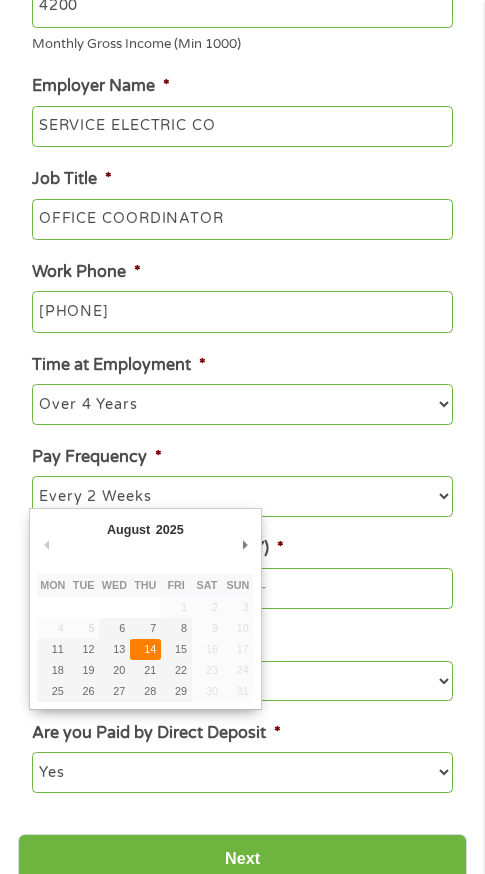 type on "14/08/2025" 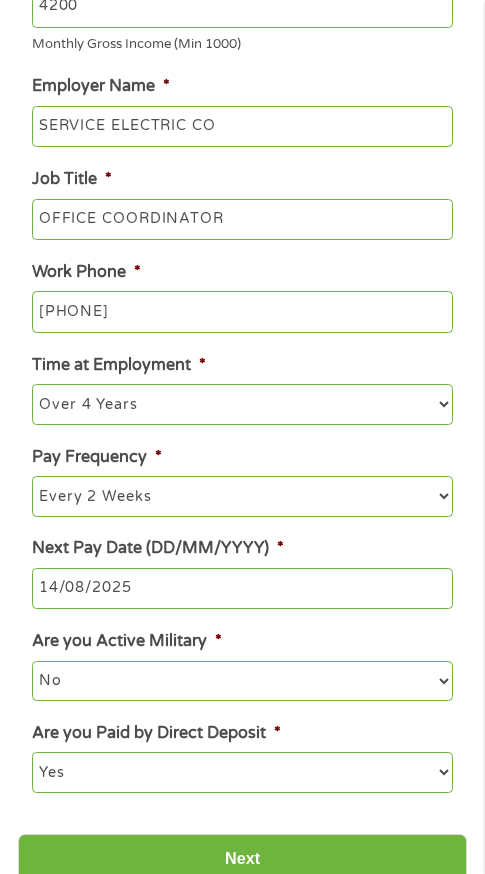 click on "No Yes" at bounding box center (242, 681) 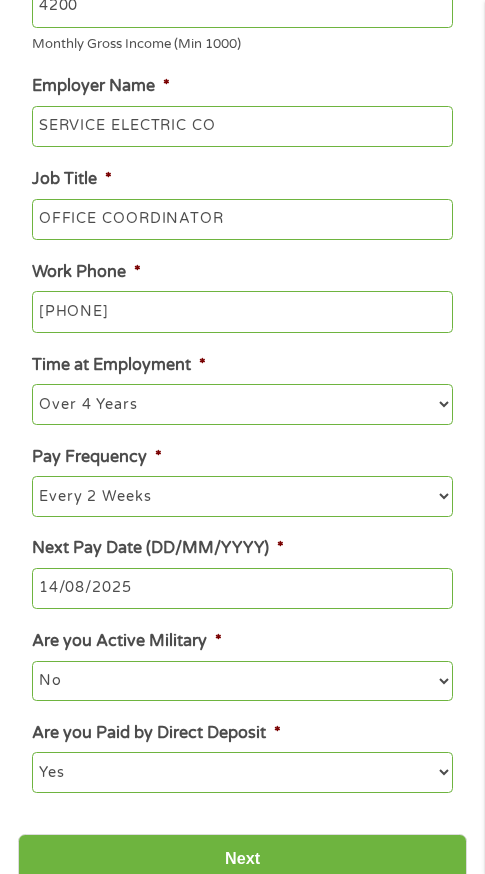 click on "No Yes" at bounding box center (242, 681) 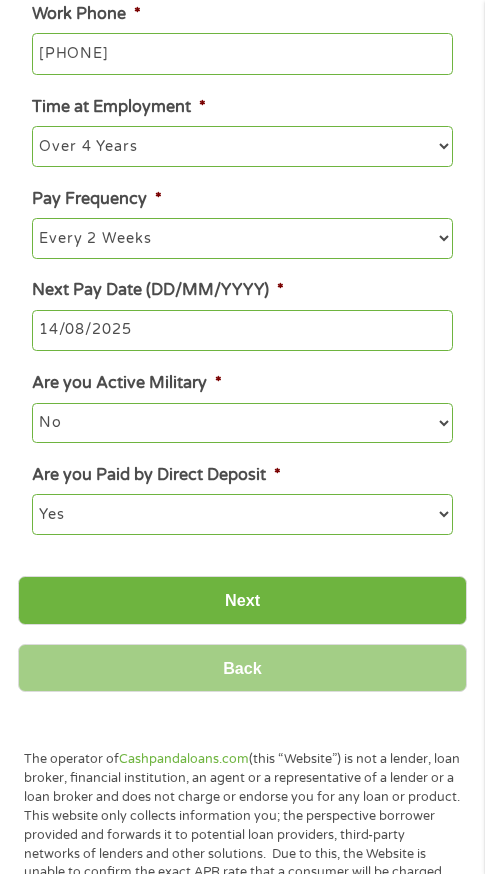 scroll, scrollTop: 700, scrollLeft: 0, axis: vertical 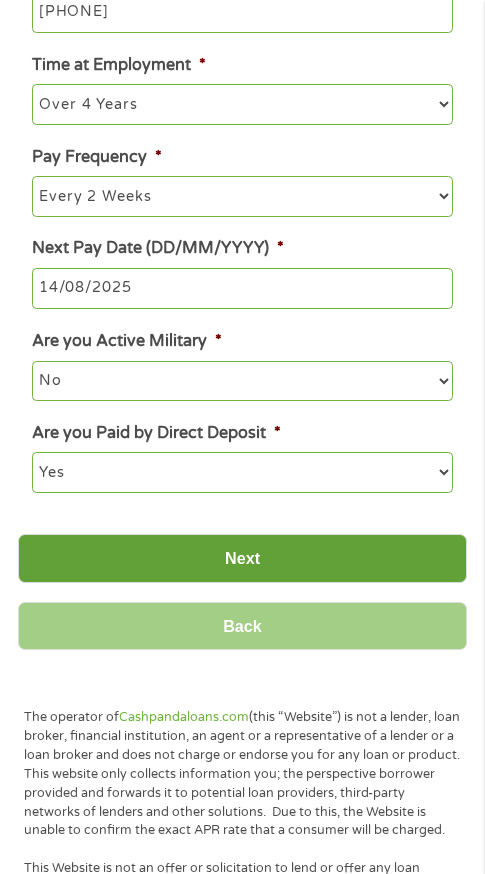 click on "Next" at bounding box center (242, 558) 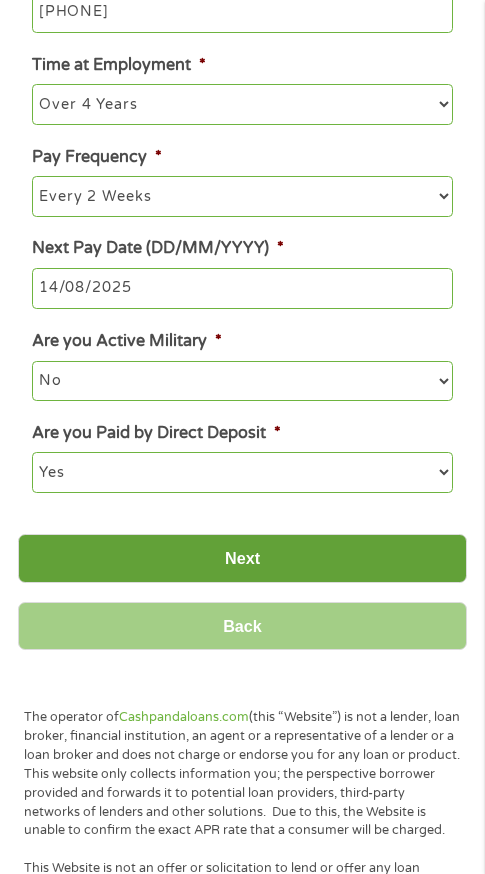 scroll, scrollTop: 8, scrollLeft: 8, axis: both 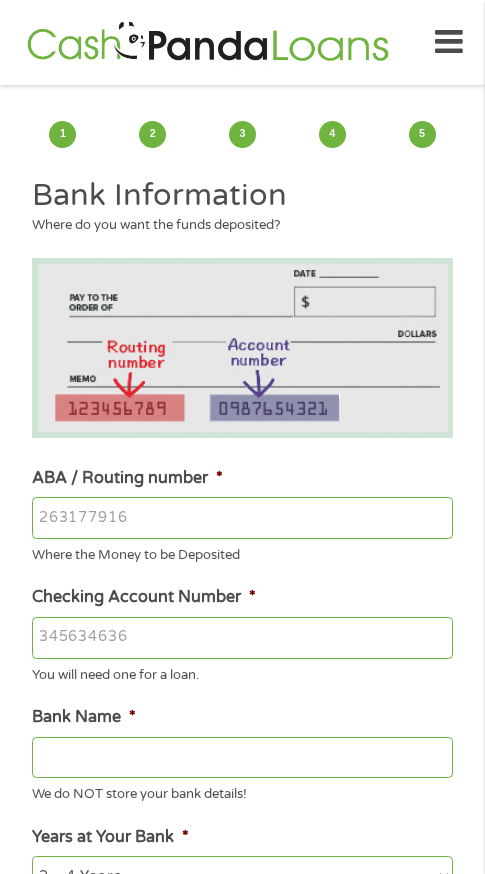 click on "Checking Account Number *" at bounding box center [242, 638] 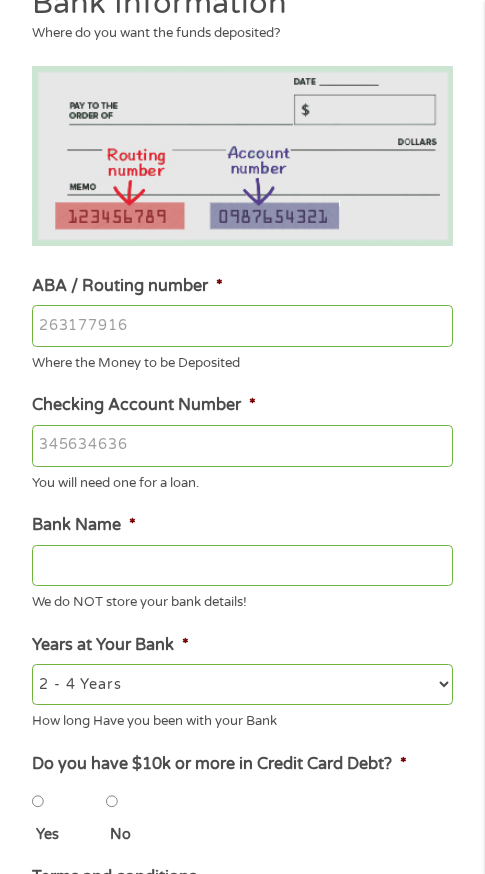 scroll, scrollTop: 200, scrollLeft: 0, axis: vertical 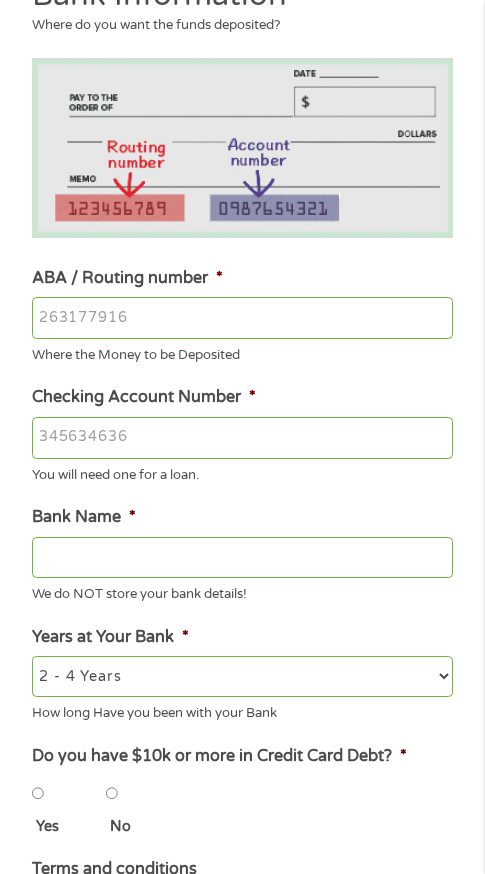 type on "[ROUTING_NUMBER]" 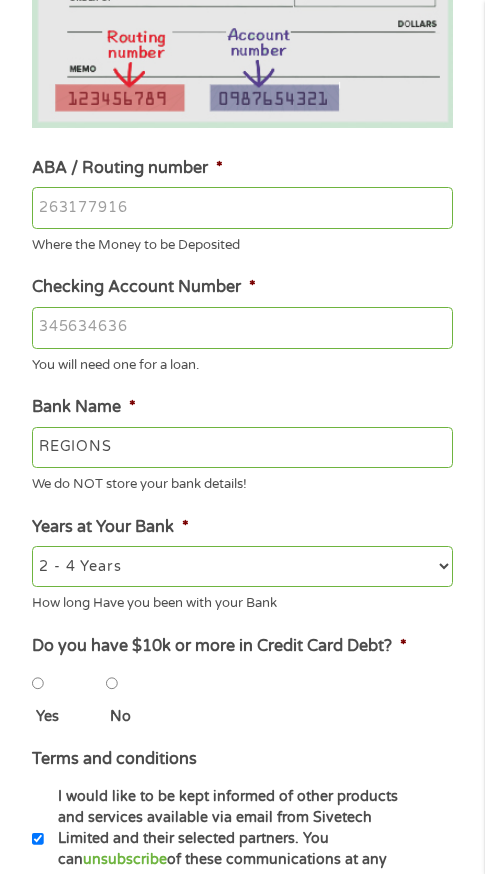 scroll, scrollTop: 400, scrollLeft: 0, axis: vertical 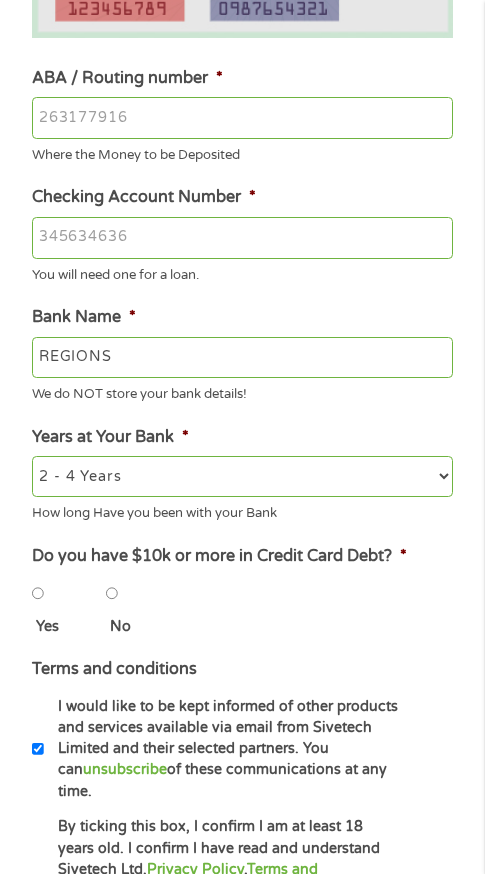 type on "REGIONS" 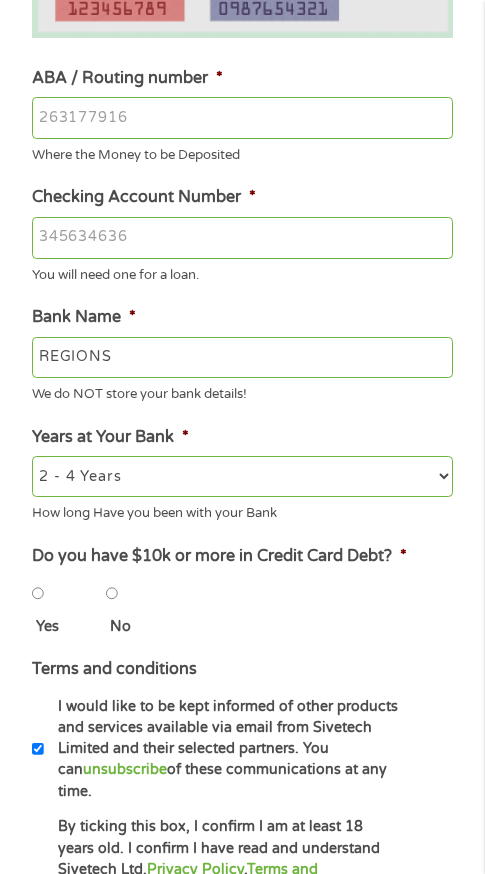 click on "2 - 4 Years 6 - 12 Months 1 - 2 Years Over 4 Years" at bounding box center [242, 476] 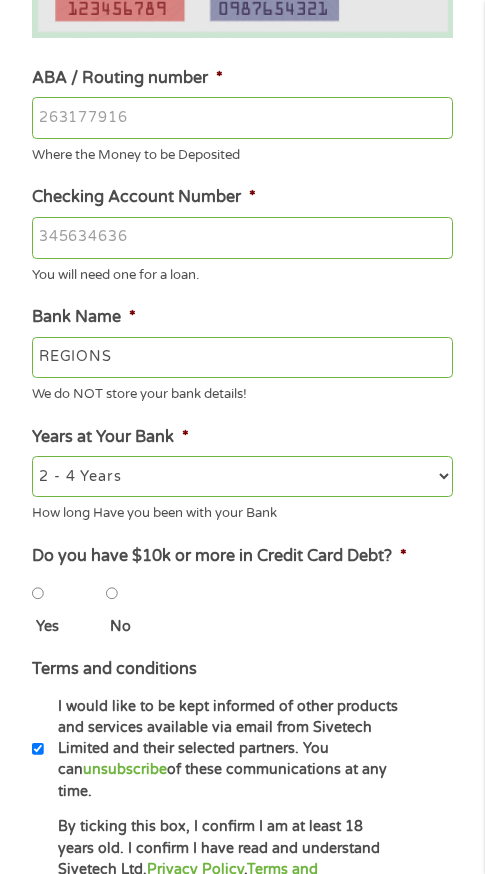 select on "60months" 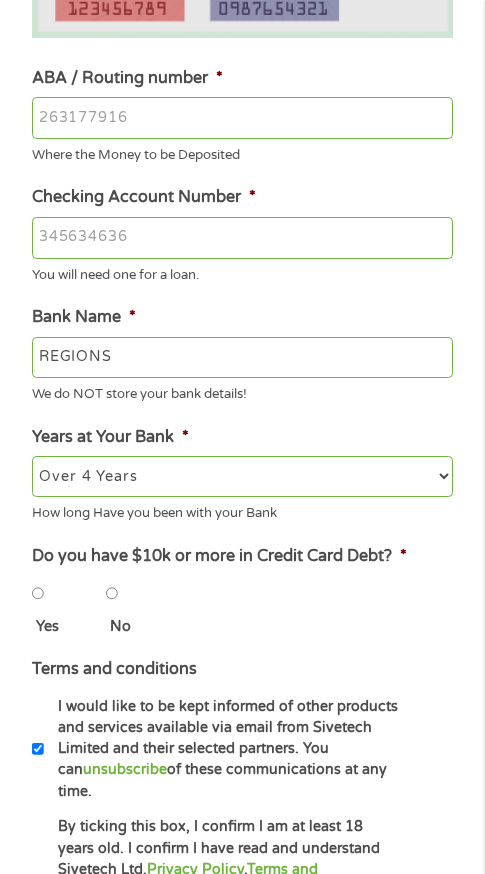 click on "2 - 4 Years 6 - 12 Months 1 - 2 Years Over 4 Years" at bounding box center [242, 476] 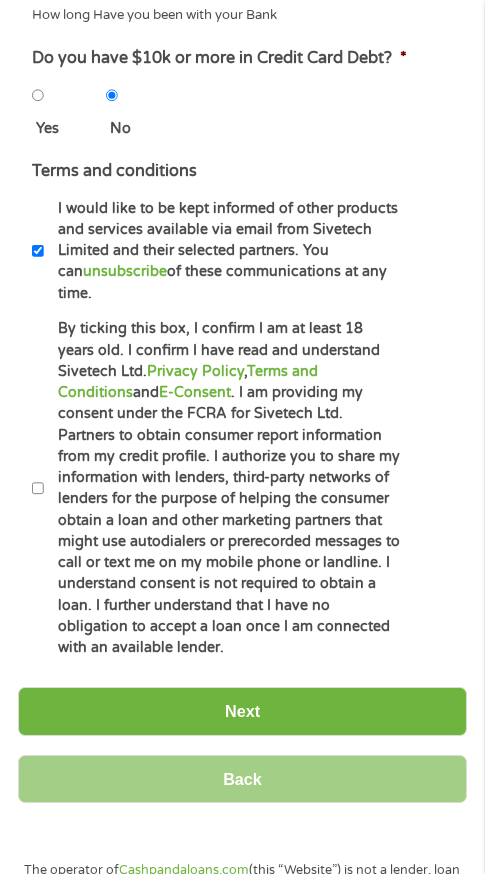 scroll, scrollTop: 900, scrollLeft: 0, axis: vertical 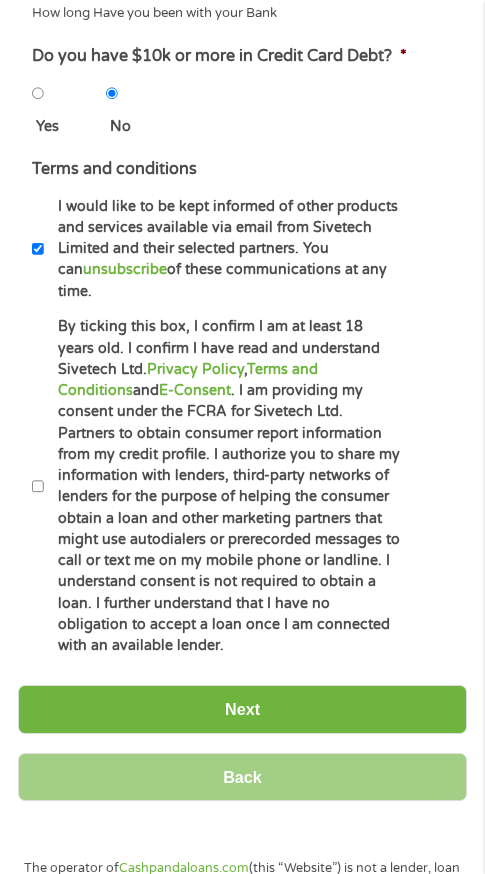 click on "By ticking this box, I confirm I am at least 18 years old. I confirm I have read and understand Sivetech Ltd.  Privacy Policy ,  Terms and Conditions  and  E-Consent . I am providing my consent under the FCRA for Sivetech Ltd. Partners to obtain consumer report information from my credit profile. I authorize you to share my information with lenders, third-party networks of lenders for the purpose of helping the consumer obtain a loan and other marketing partners that might use autodialers or prerecorded messages to call or text me on my mobile phone or landline. I understand consent is not required to obtain a loan. I further understand that I have no obligation to accept a loan once I am connected with an available lender." at bounding box center [38, 486] 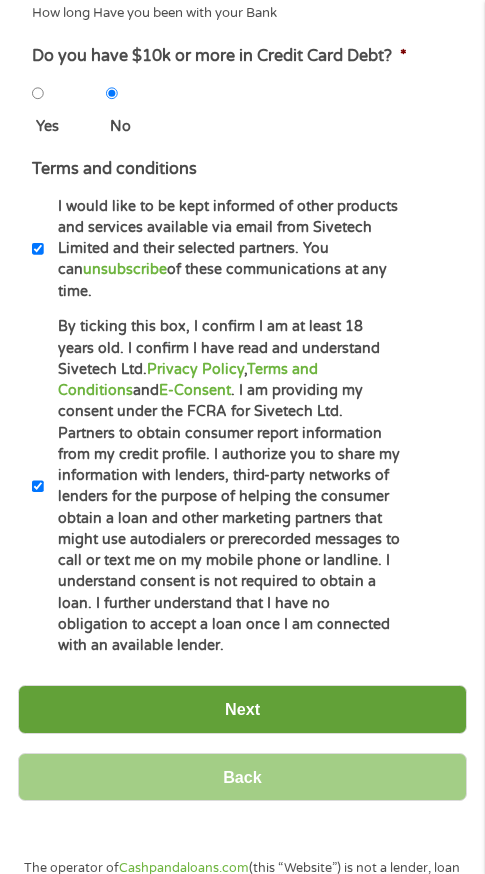 click on "Next" at bounding box center [242, 709] 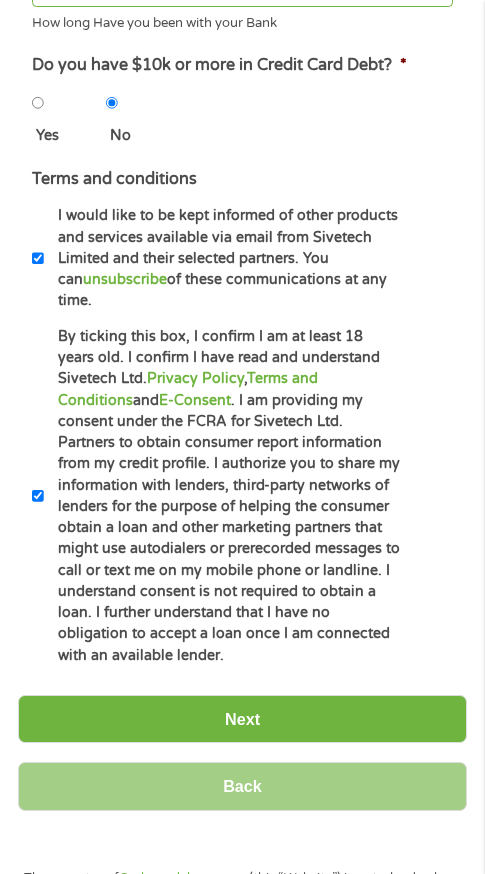 scroll, scrollTop: 8, scrollLeft: 8, axis: both 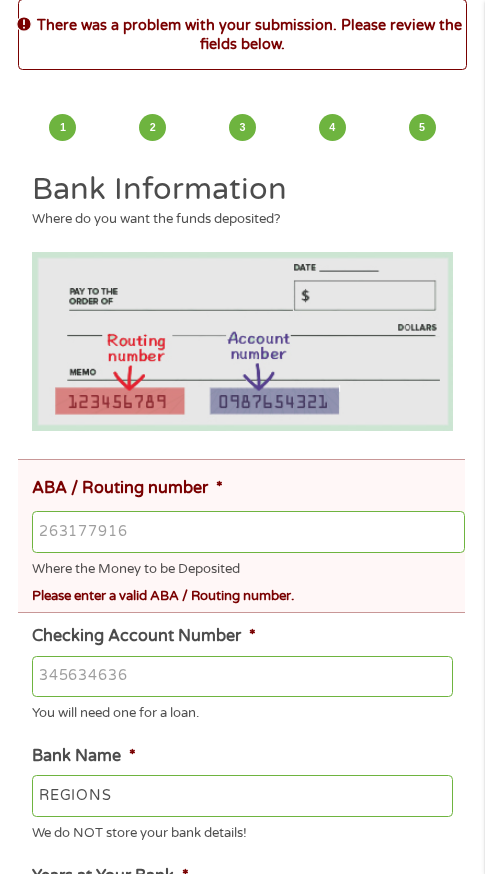 click on "ABA / Routing number *" at bounding box center (248, 532) 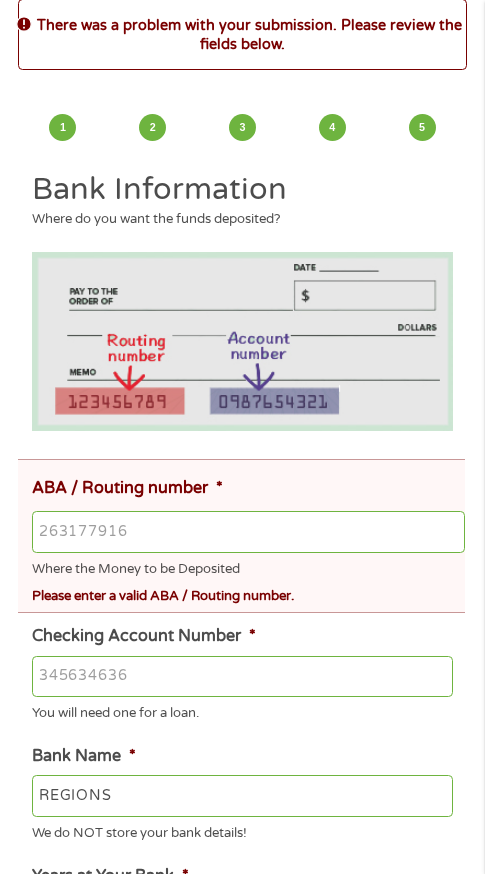 type on "[ROUTING_NUMBER]" 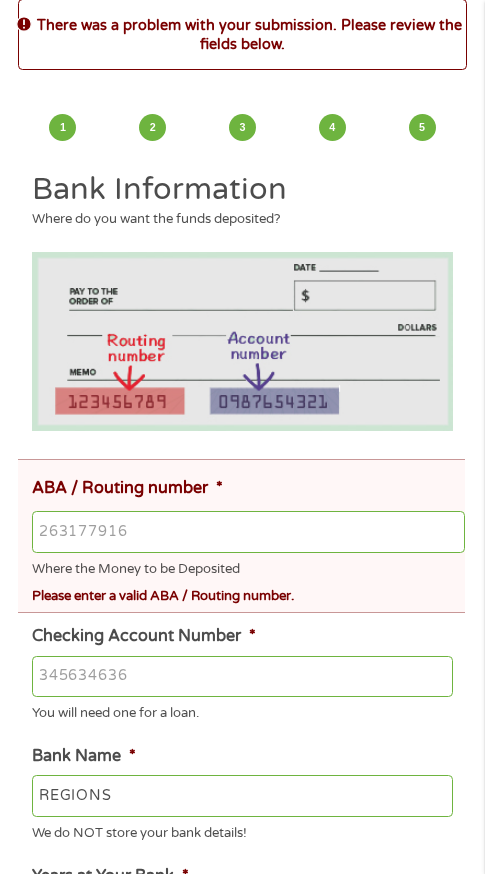 type on "REGIONS BANK" 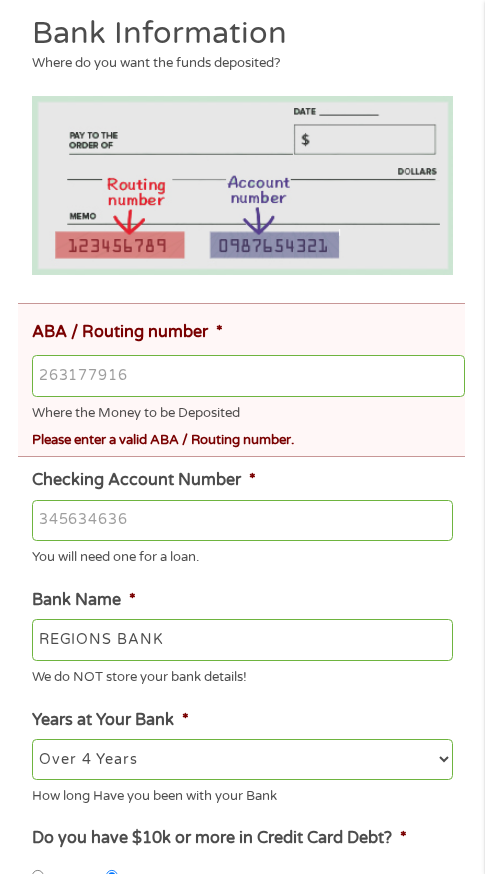 scroll, scrollTop: 300, scrollLeft: 0, axis: vertical 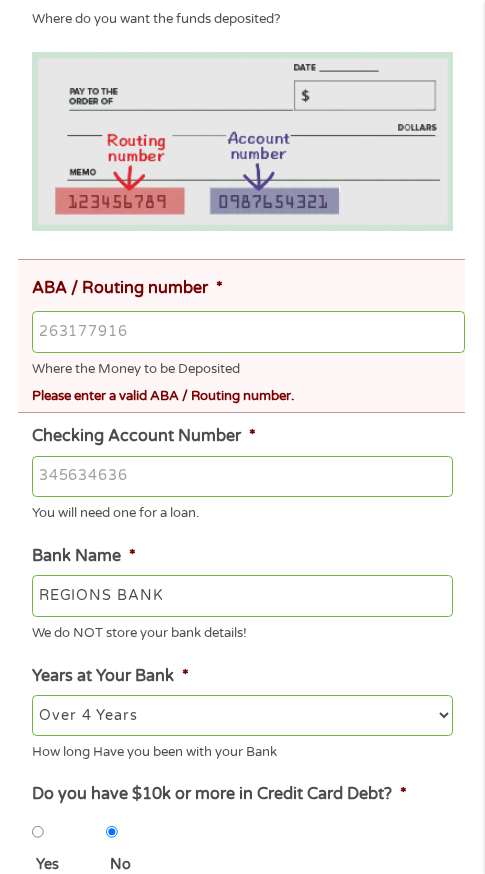 type on "[ROUTING_NUMBER]" 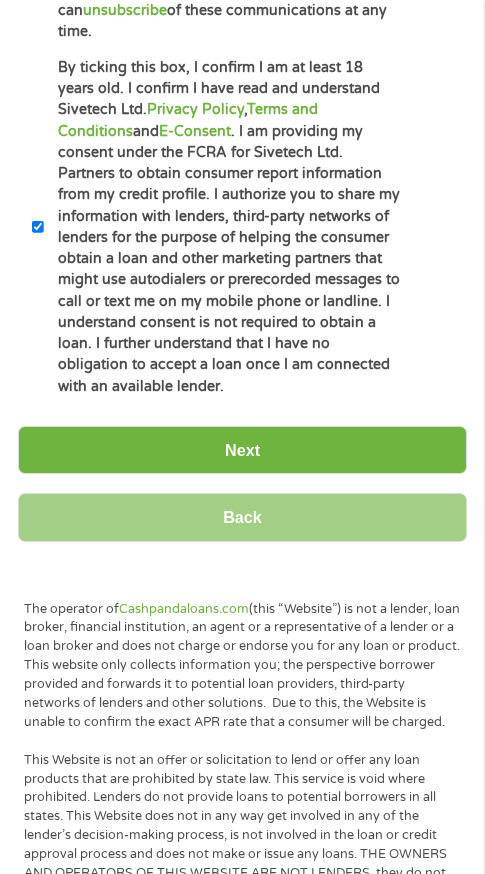 scroll, scrollTop: 1300, scrollLeft: 0, axis: vertical 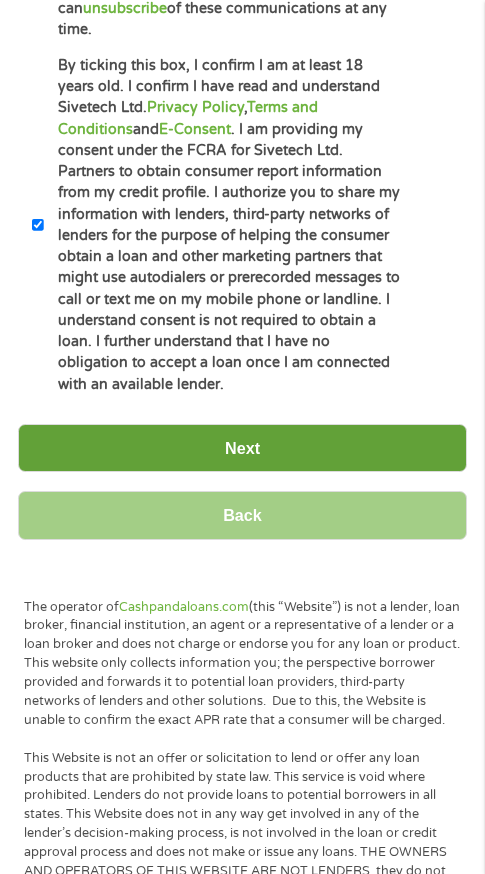 click on "Next" at bounding box center (242, 448) 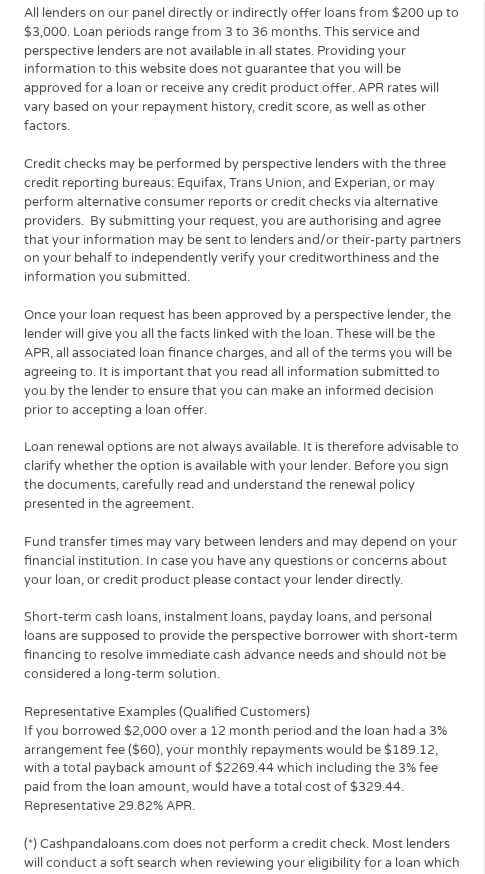 scroll, scrollTop: 8, scrollLeft: 8, axis: both 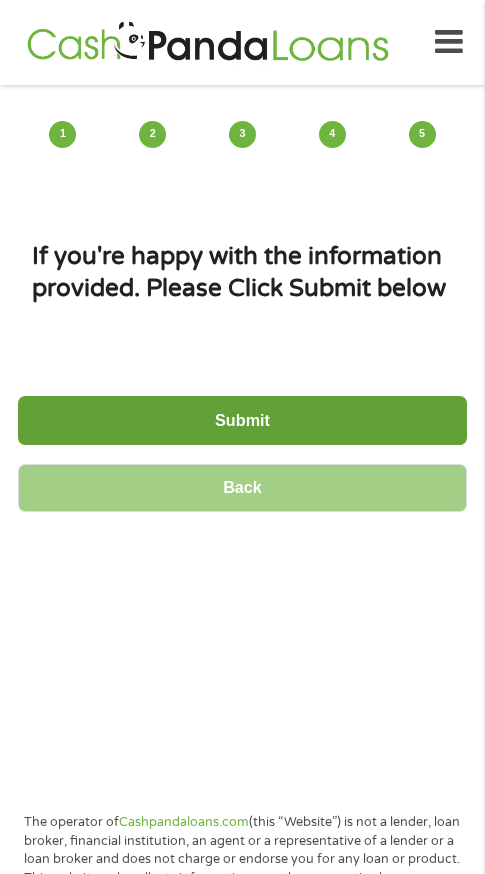 click on "Submit" at bounding box center [242, 420] 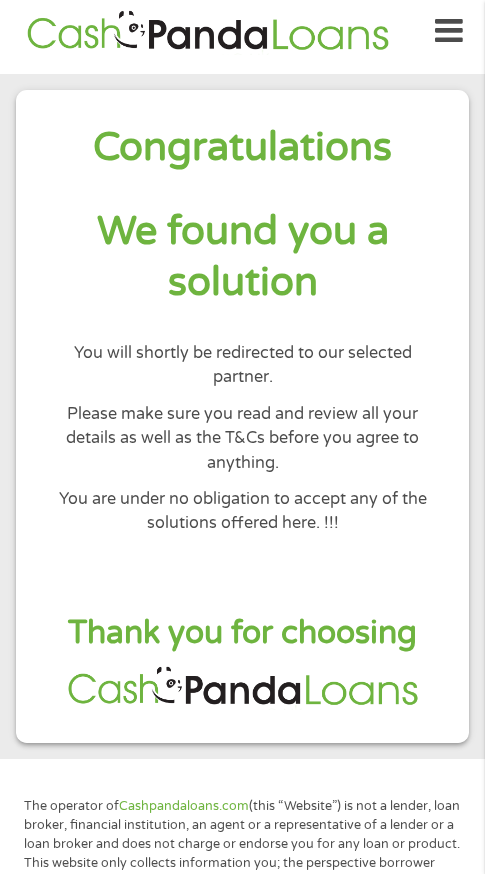 scroll, scrollTop: 0, scrollLeft: 0, axis: both 